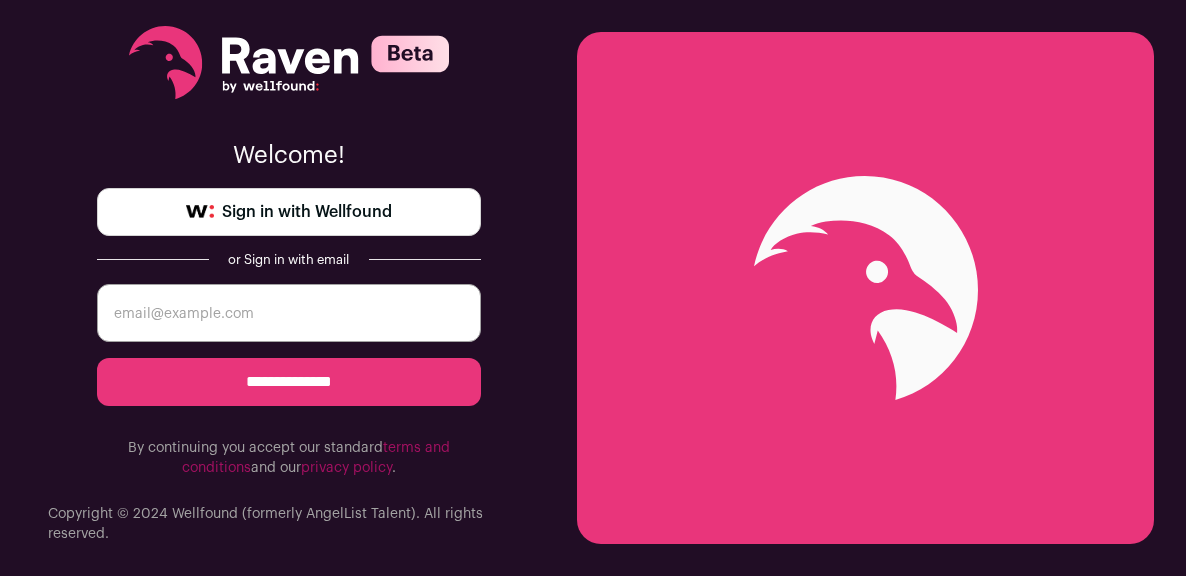 scroll, scrollTop: 0, scrollLeft: 0, axis: both 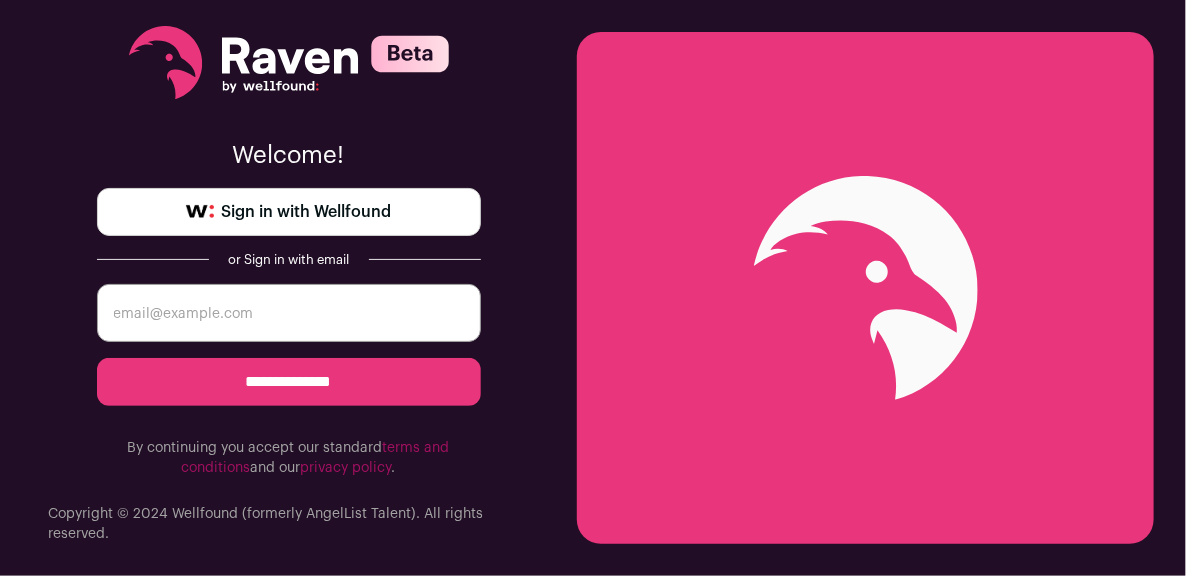 click at bounding box center (289, 313) 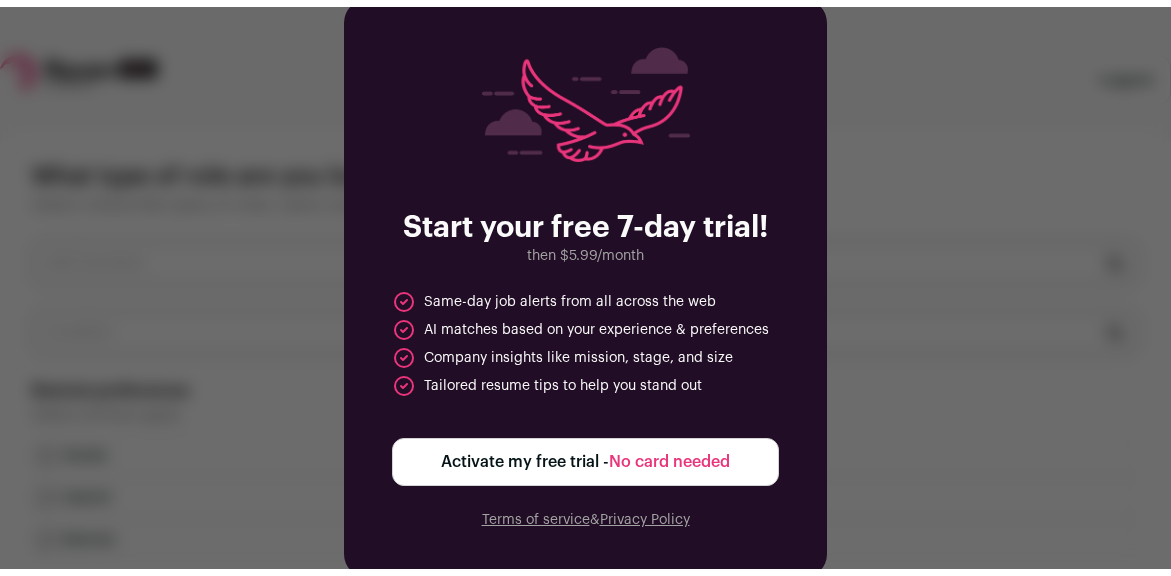 scroll, scrollTop: 0, scrollLeft: 0, axis: both 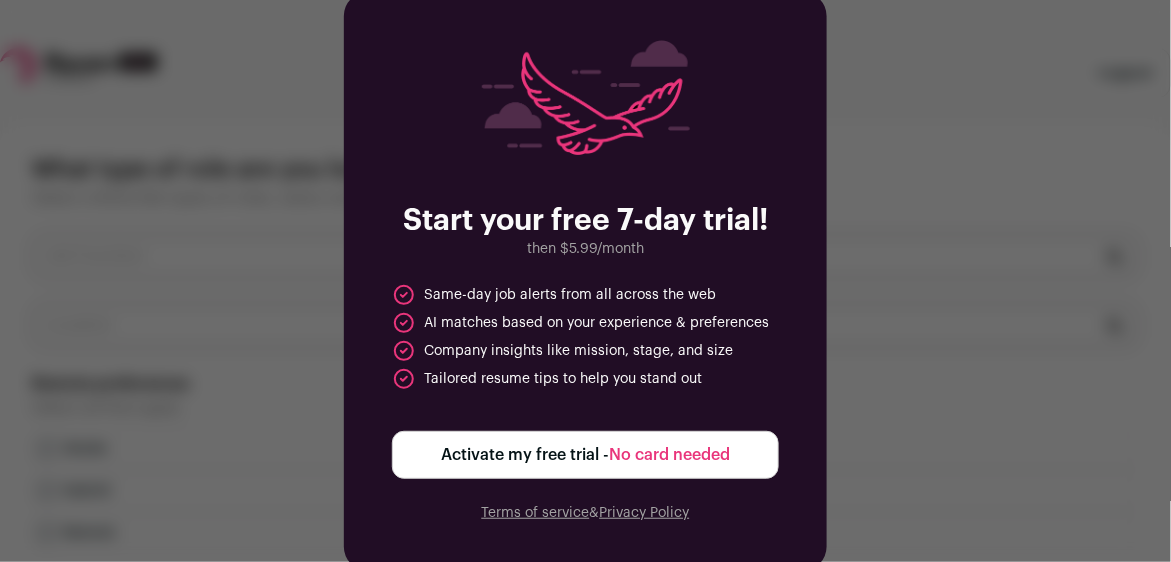 click on "Activate my free trial -
No card needed" at bounding box center (585, 455) 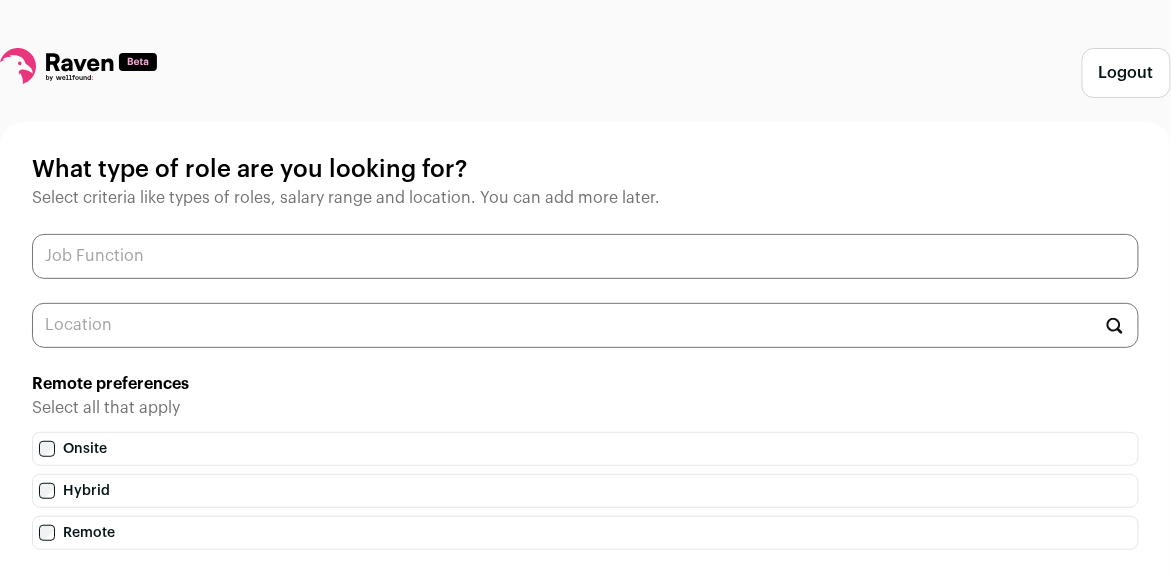 click at bounding box center (585, 256) 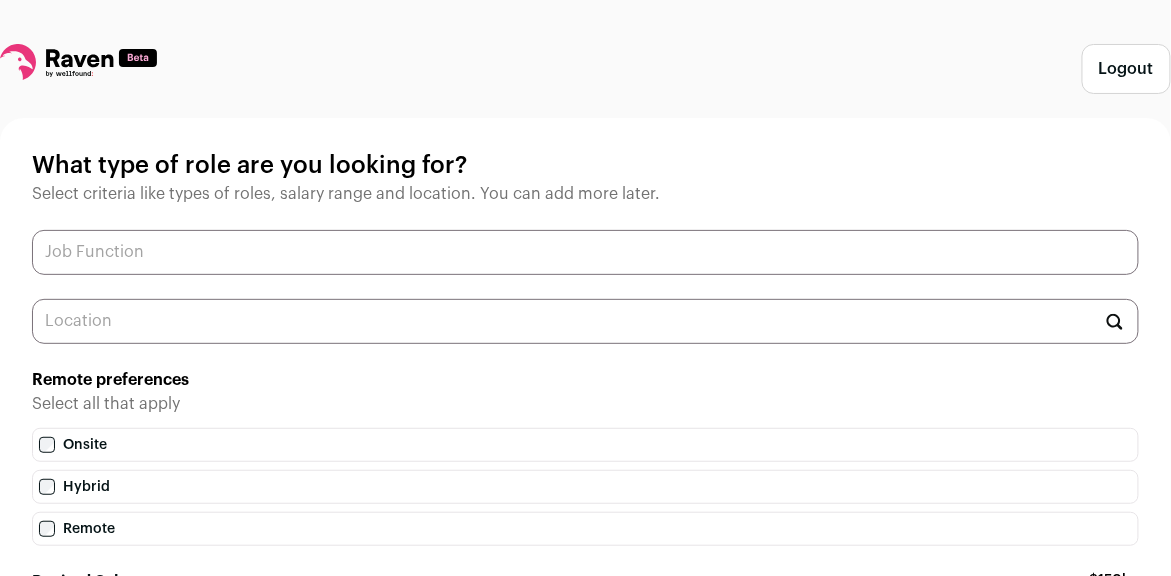 scroll, scrollTop: 0, scrollLeft: 0, axis: both 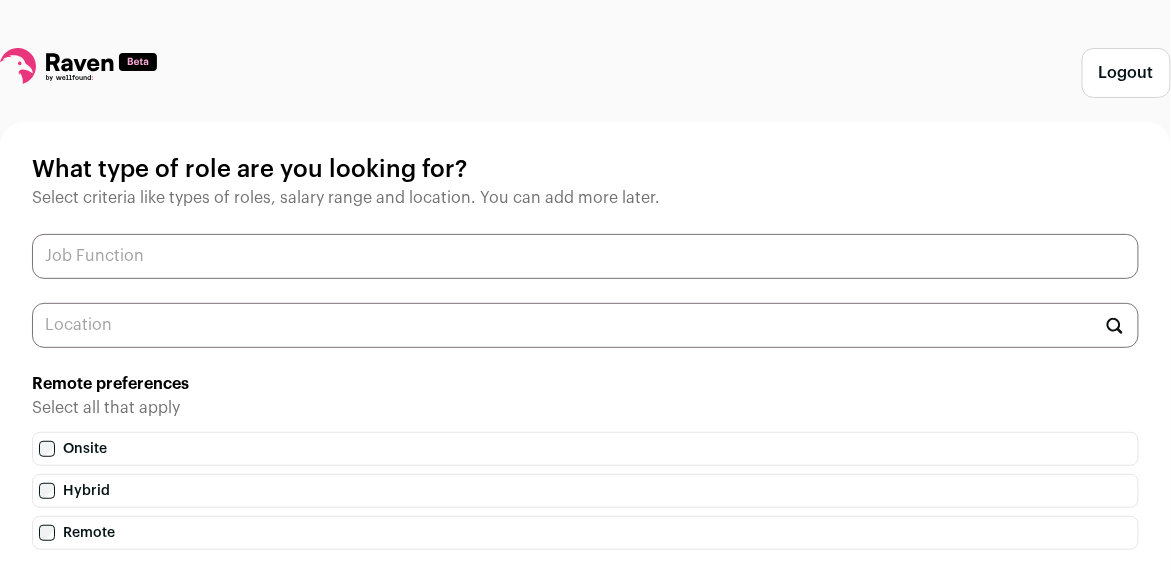 click at bounding box center [585, 256] 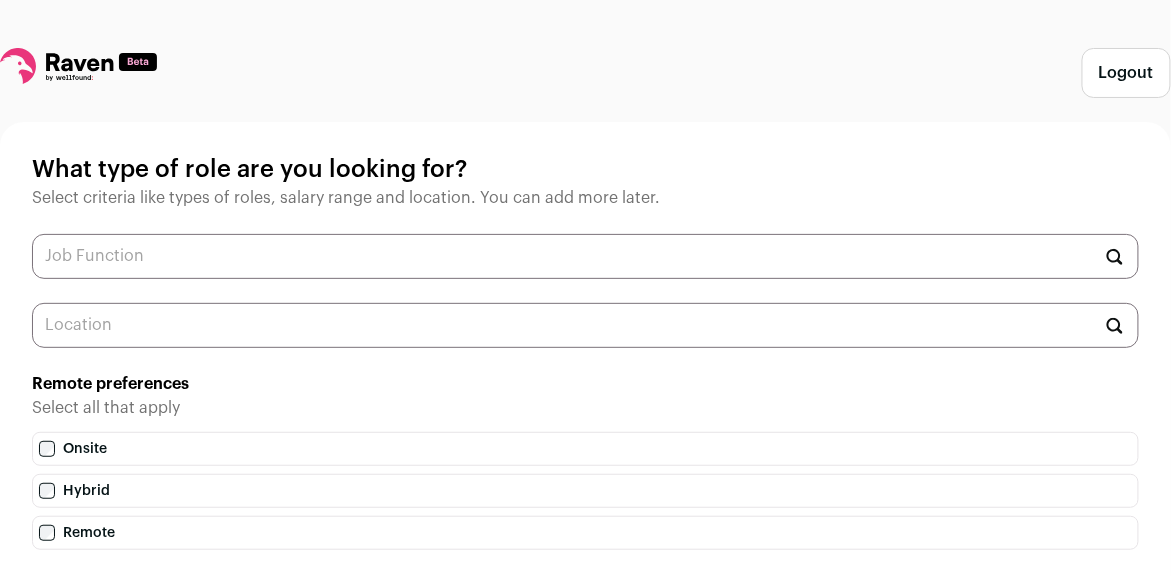 click on "Onsite" at bounding box center [585, 449] 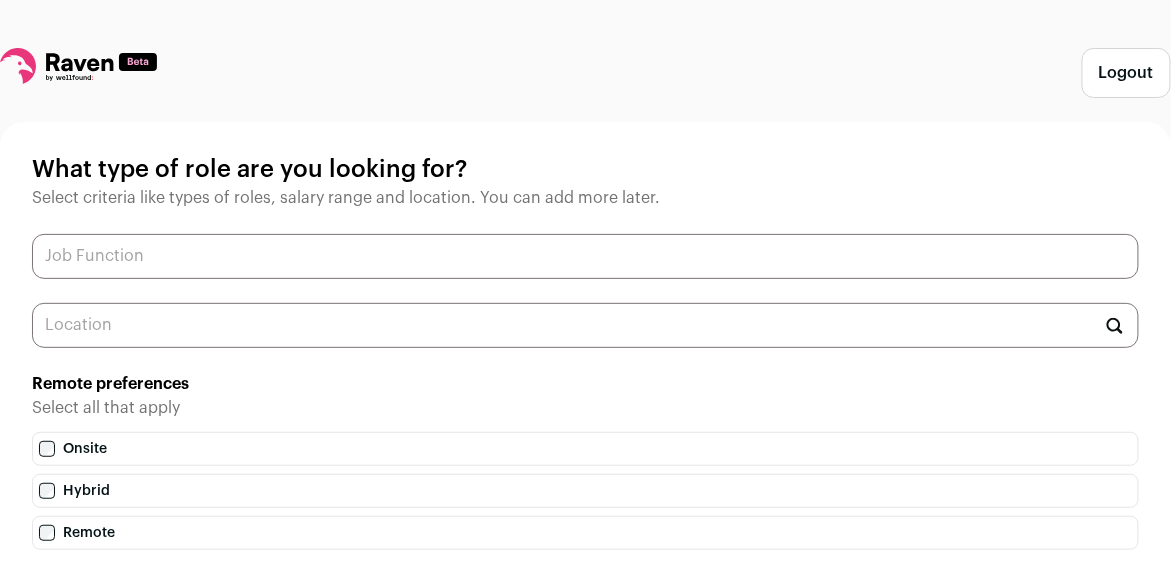 click at bounding box center (585, 256) 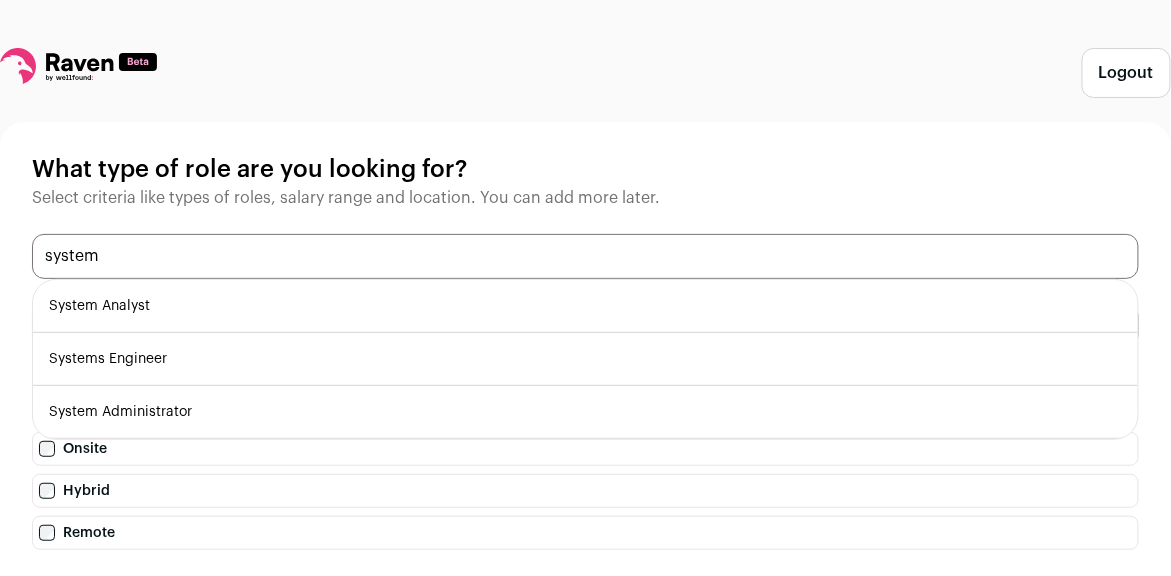 type on "system" 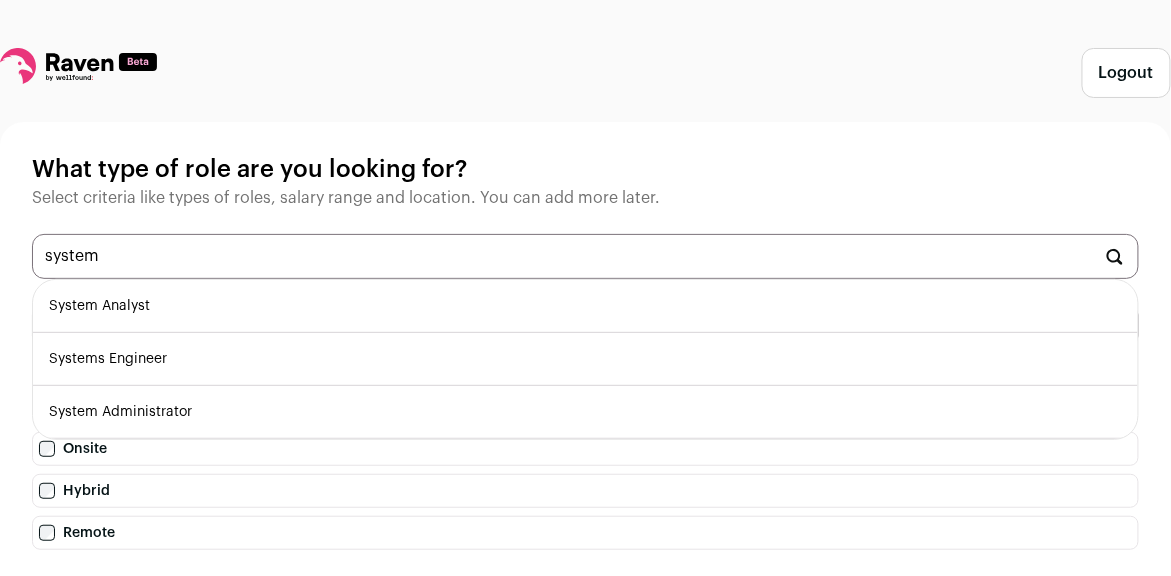 click on "Systems Engineer" at bounding box center (585, 359) 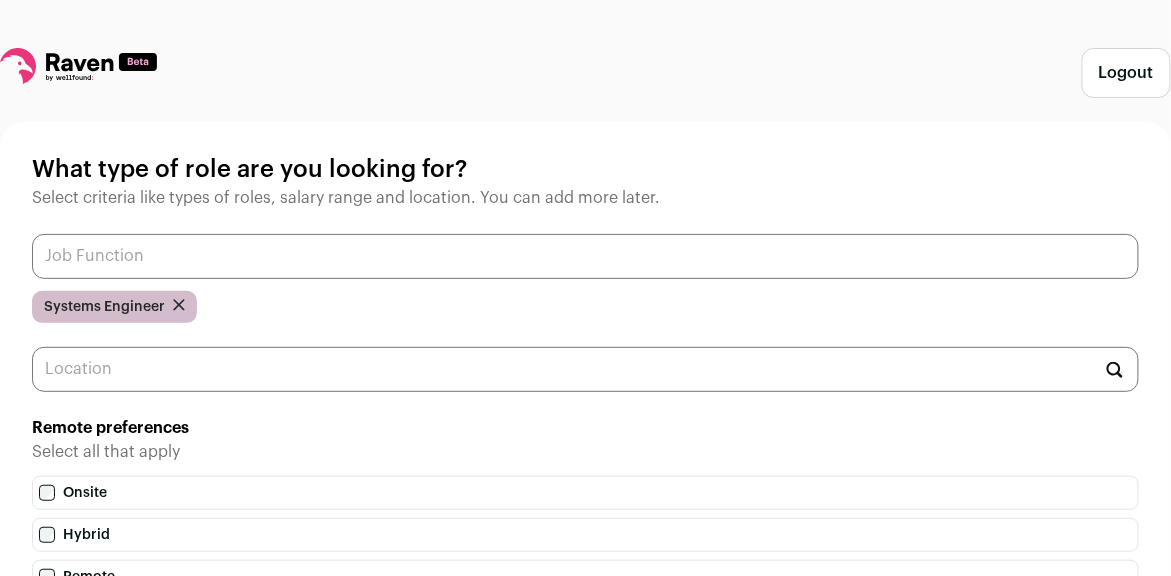click at bounding box center (585, 256) 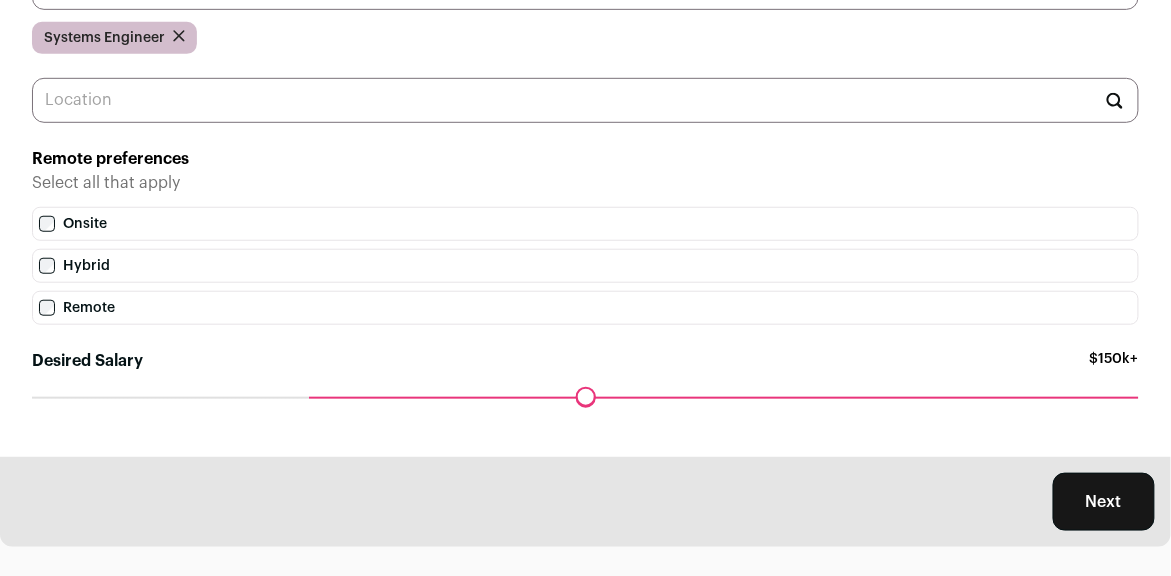 scroll, scrollTop: 285, scrollLeft: 0, axis: vertical 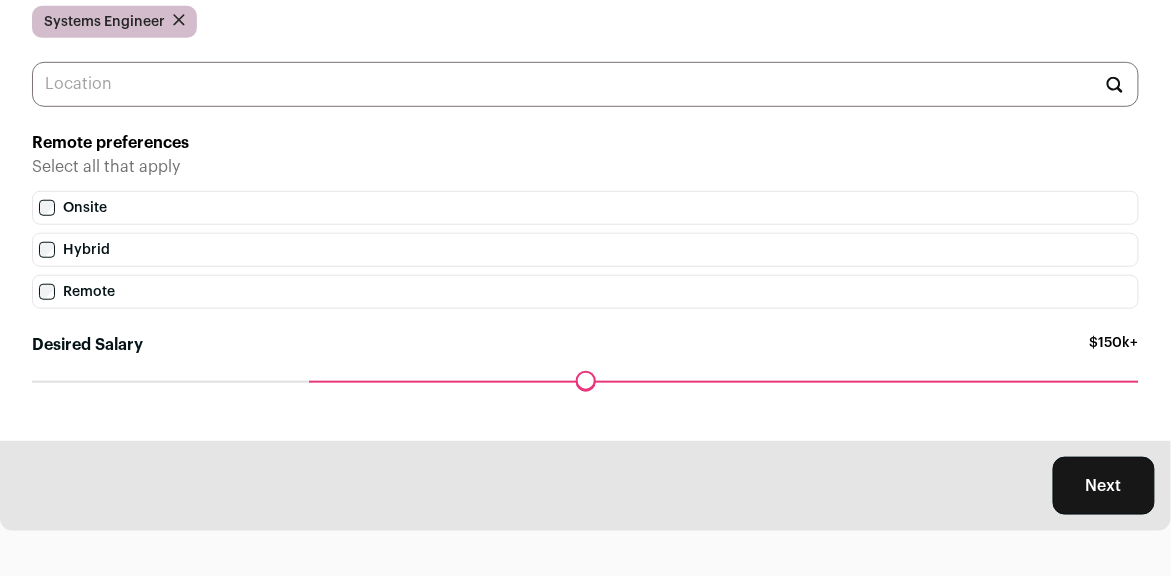 click on "Next" at bounding box center [1104, 486] 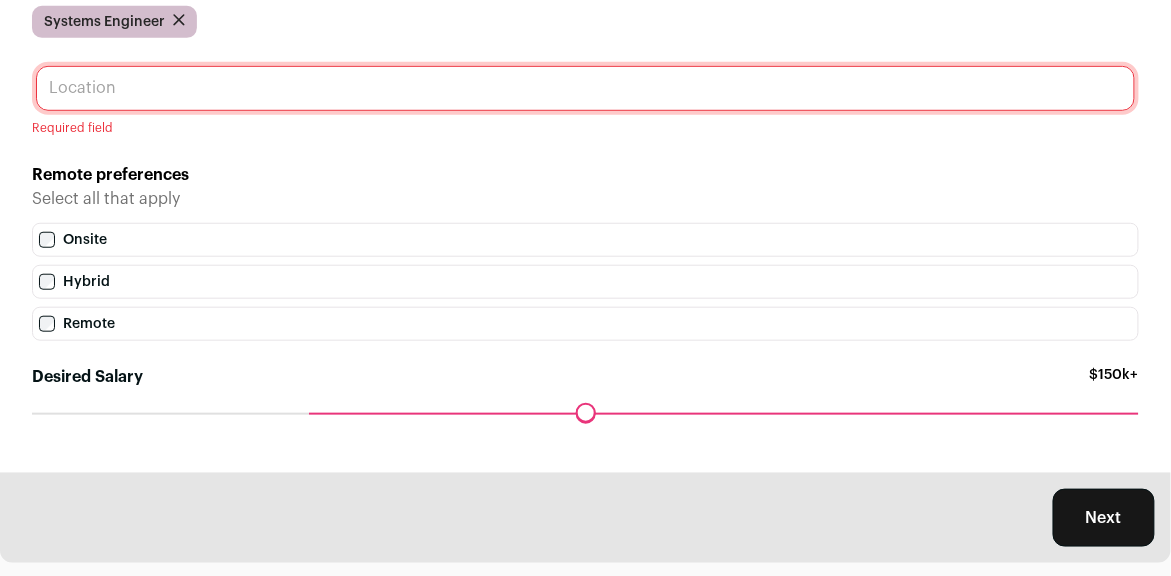 click at bounding box center (585, 88) 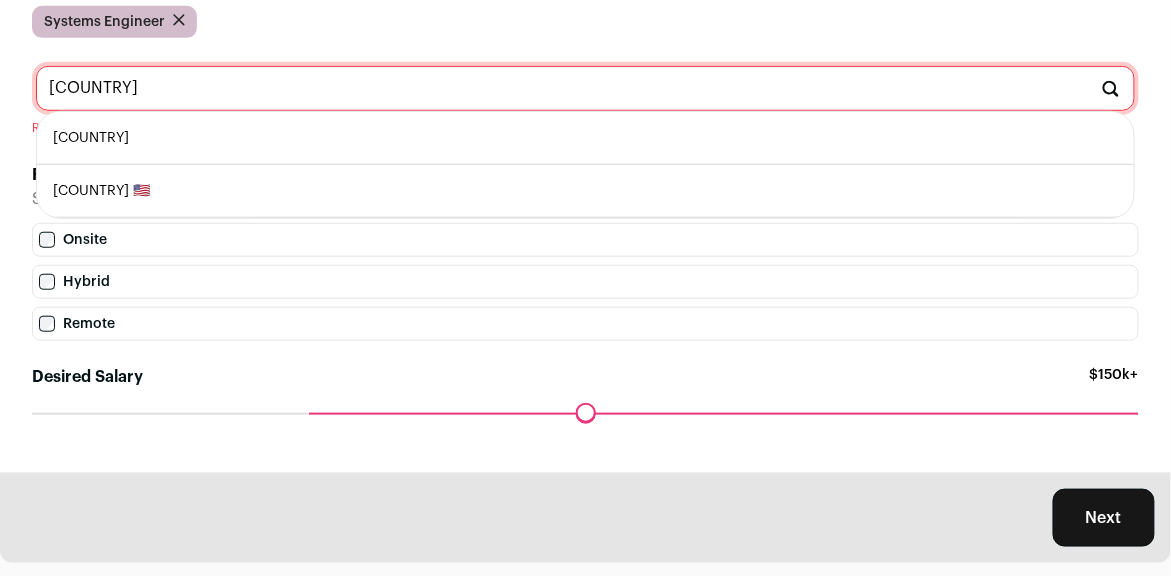 click on "[COUNTRY] 🇺🇸" at bounding box center [585, 191] 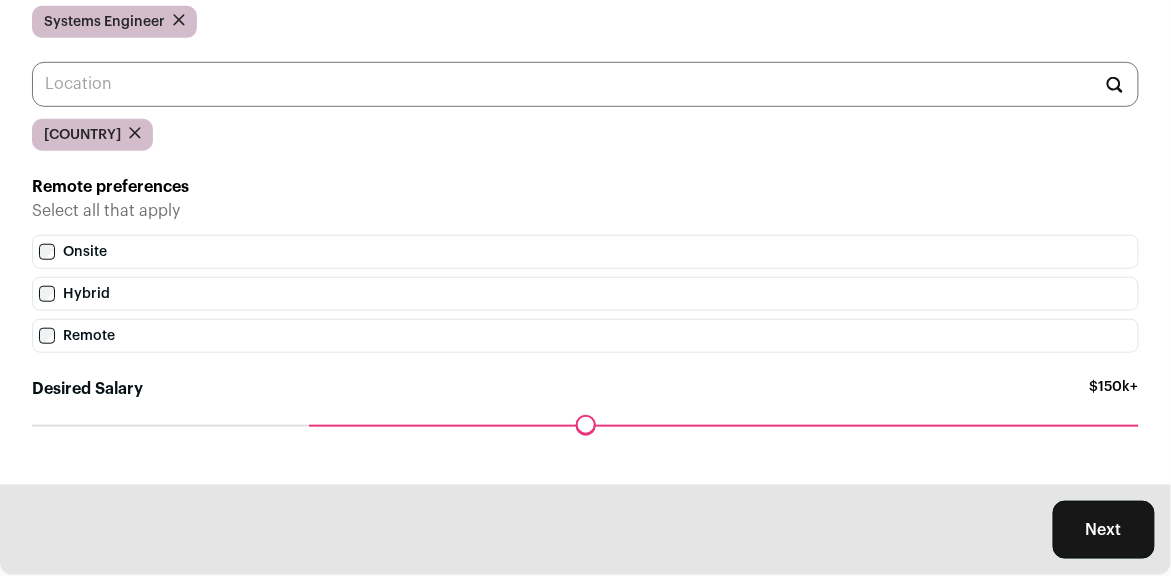 click at bounding box center (179, 22) 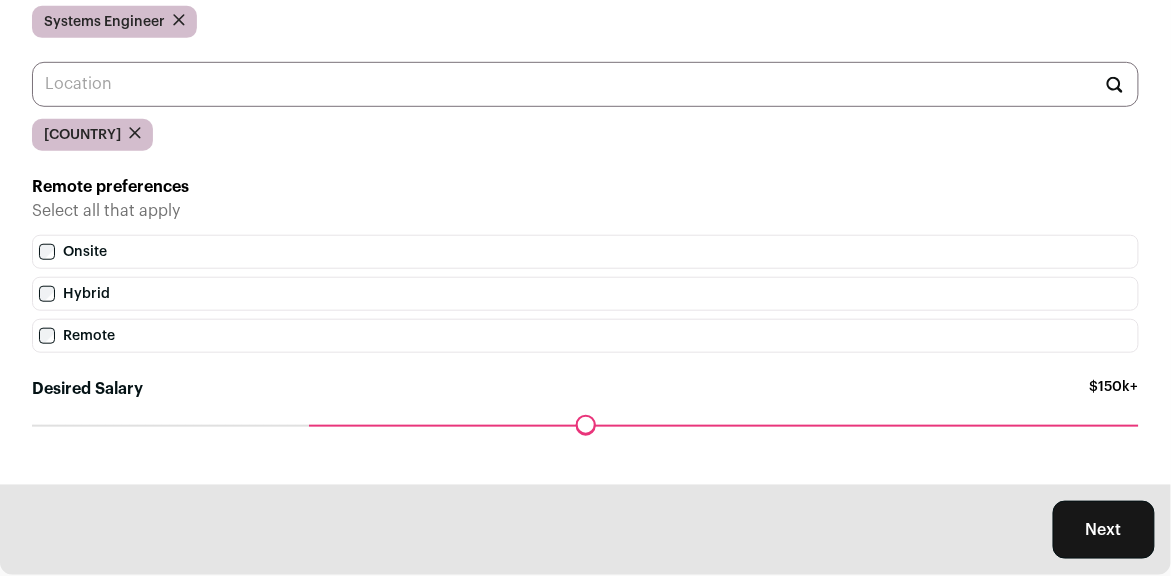 click at bounding box center [179, 22] 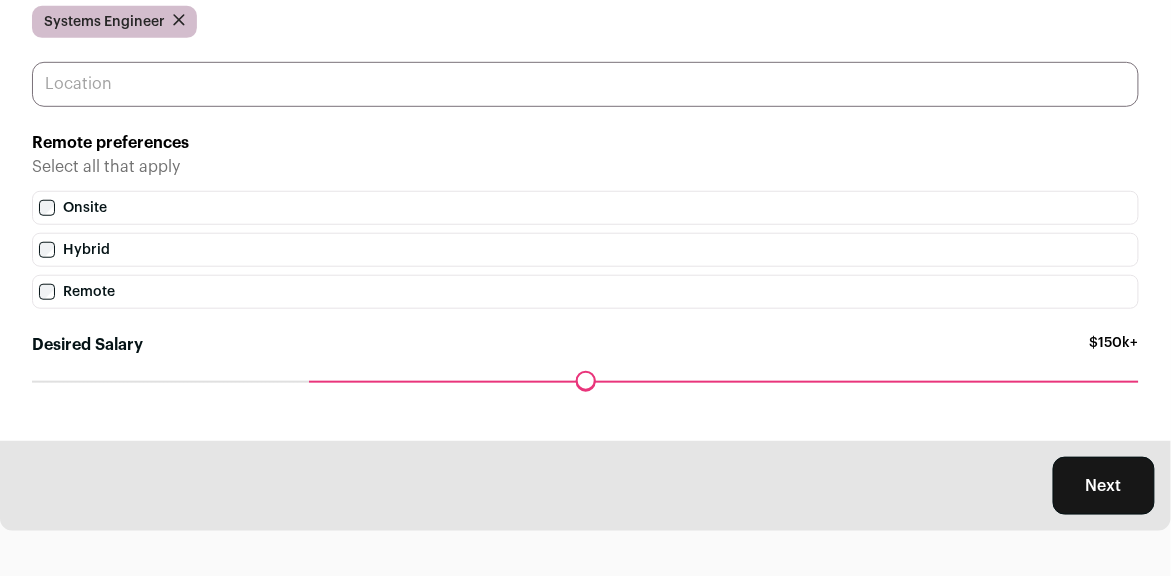 click at bounding box center (585, 84) 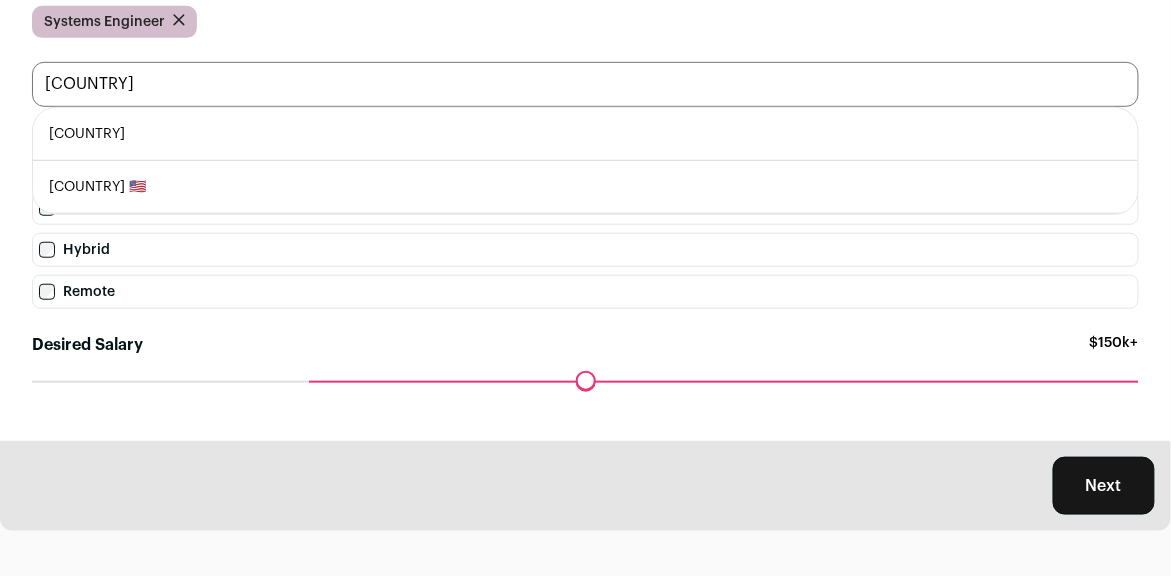 type on "[COUNTRY]" 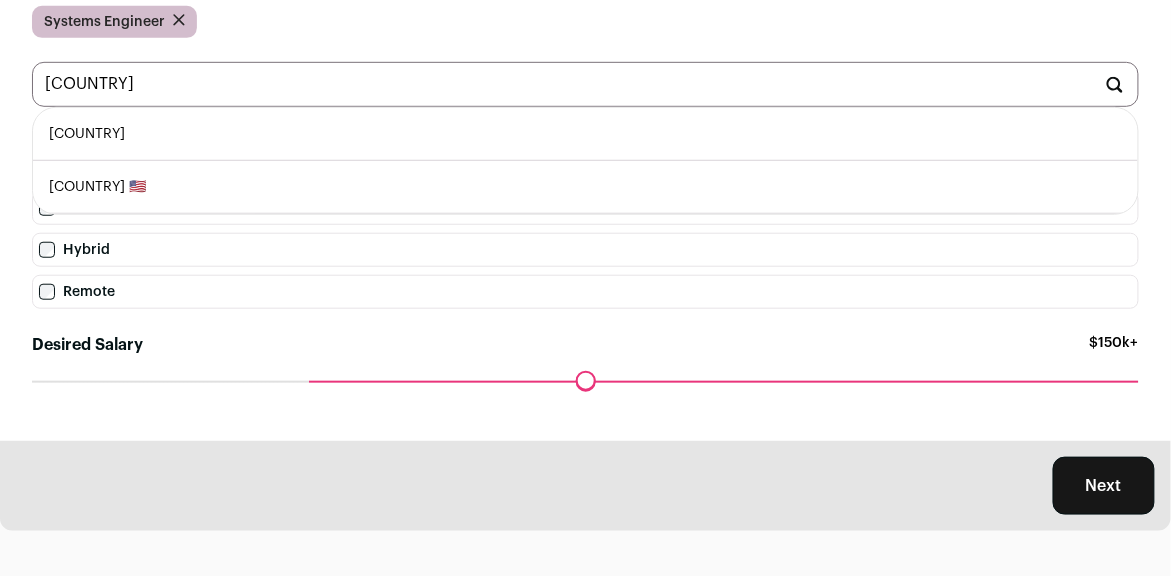 click on "[COUNTRY]" at bounding box center [585, 134] 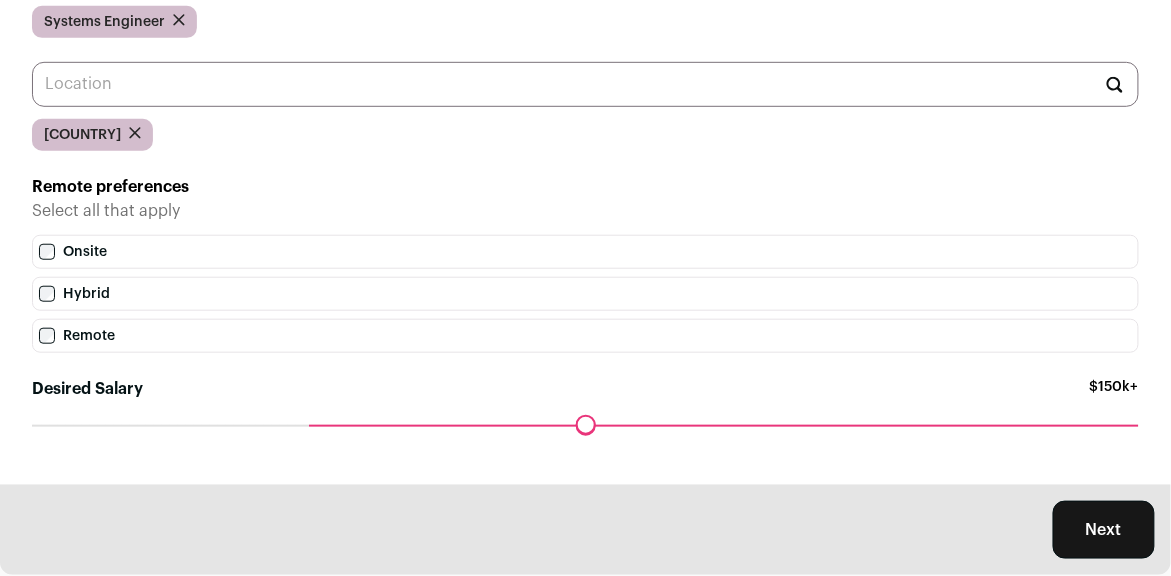 click on "Next" at bounding box center (1104, 530) 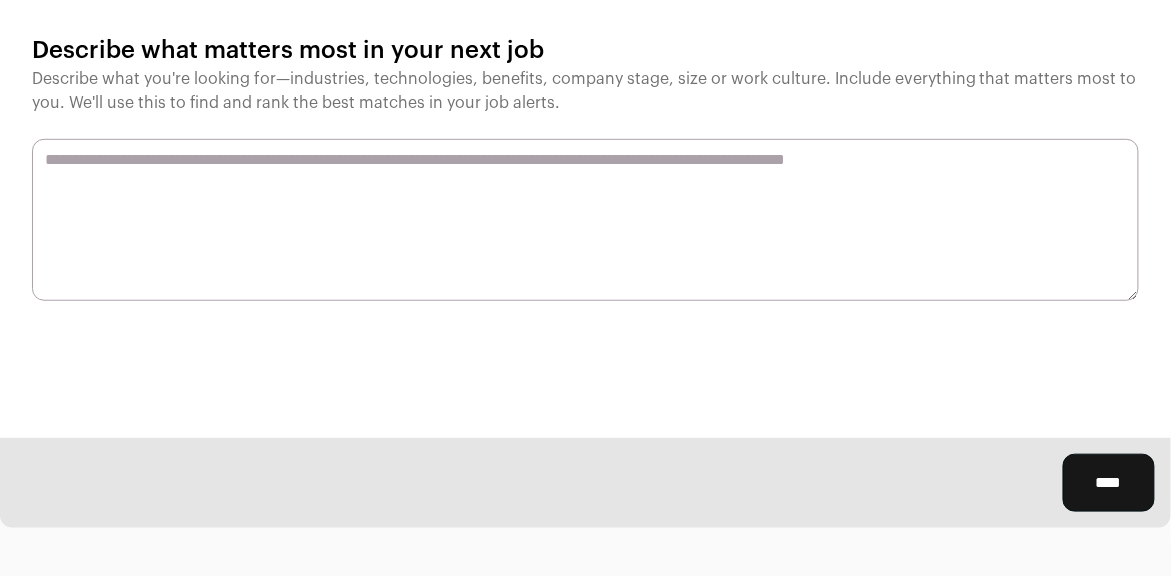 scroll, scrollTop: 0, scrollLeft: 0, axis: both 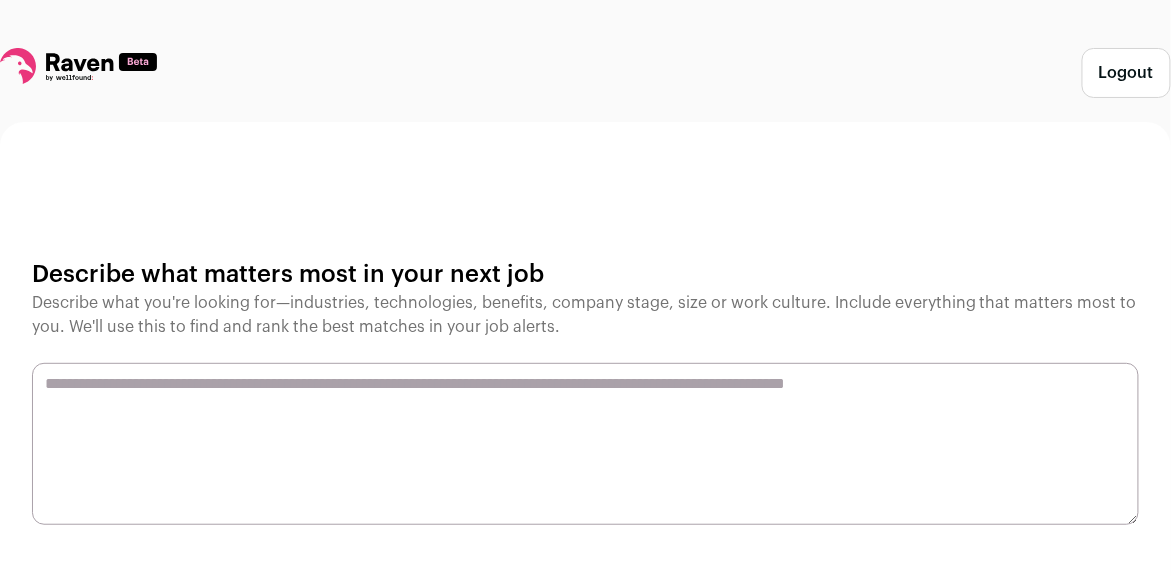 drag, startPoint x: 37, startPoint y: 277, endPoint x: 590, endPoint y: 336, distance: 556.1385 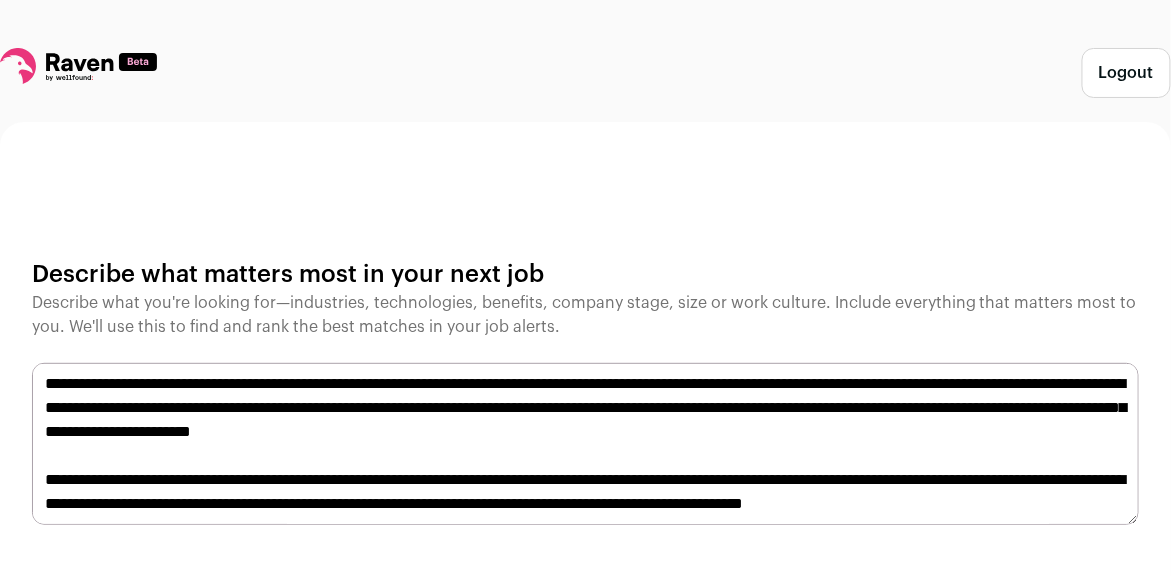 scroll, scrollTop: 517, scrollLeft: 0, axis: vertical 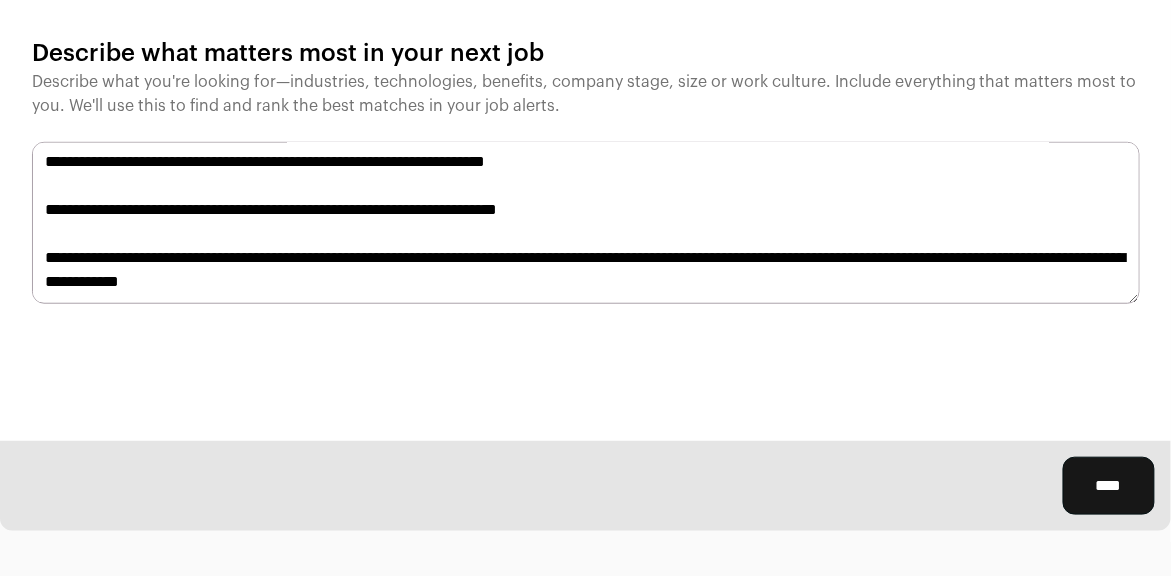 type on "**********" 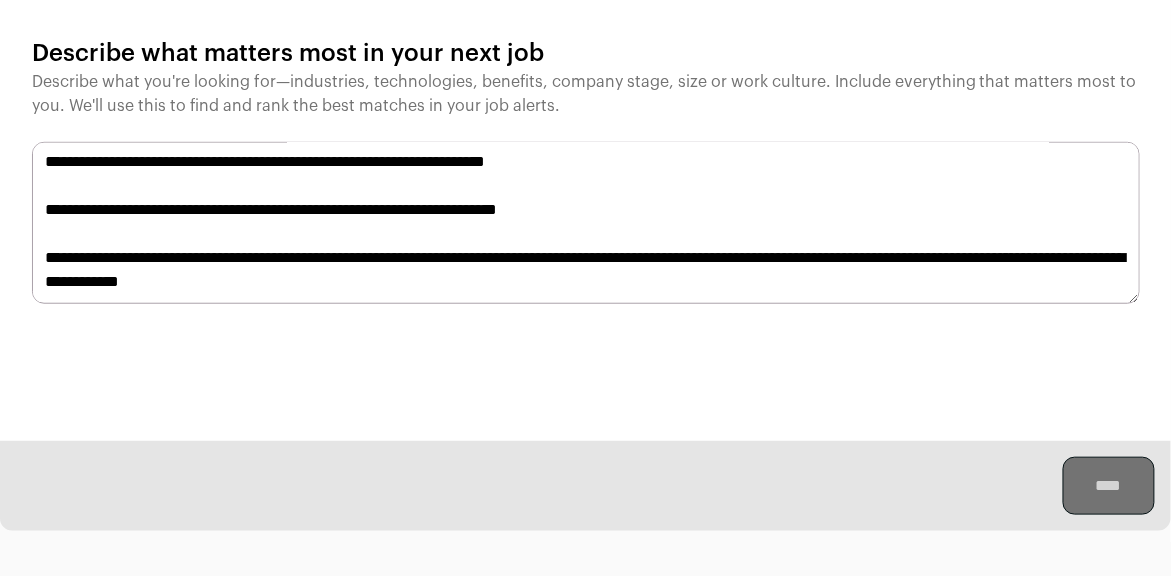 scroll, scrollTop: 0, scrollLeft: 0, axis: both 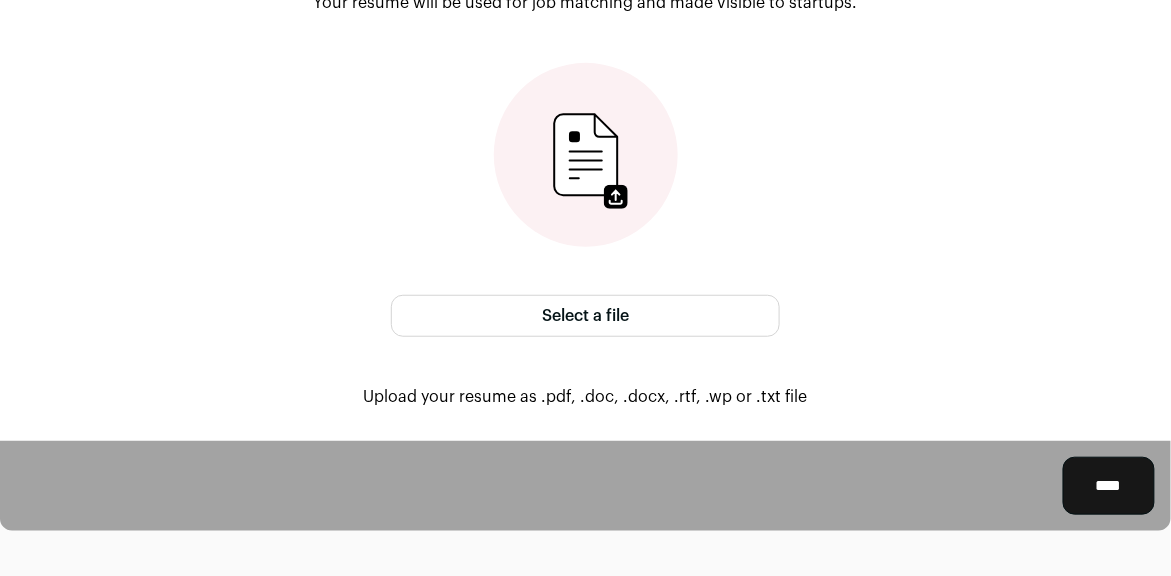 click on "Select a file" at bounding box center (585, 316) 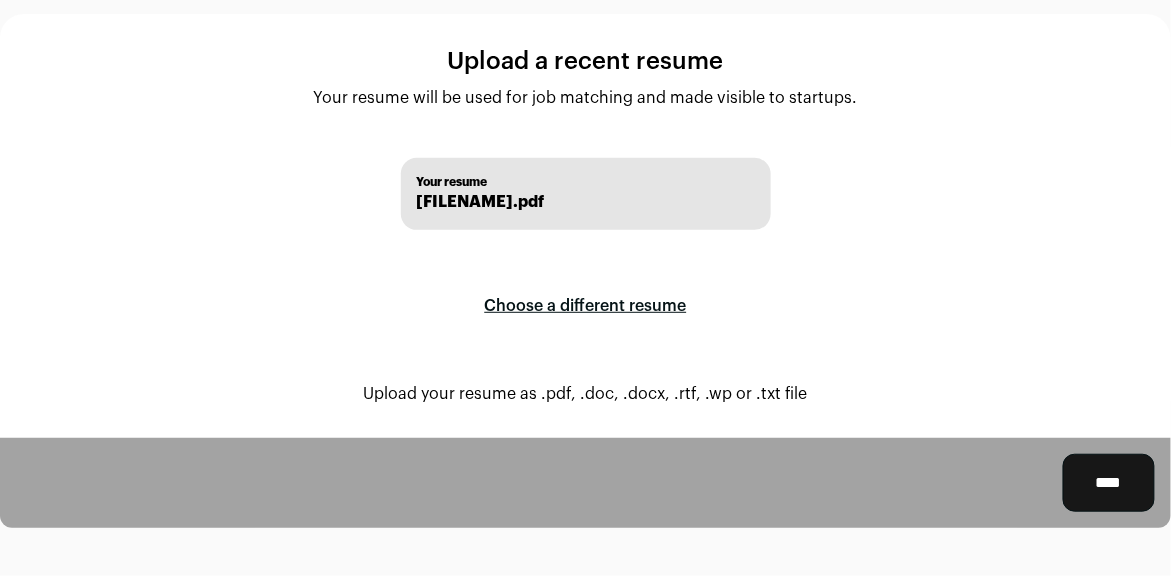 scroll, scrollTop: 105, scrollLeft: 0, axis: vertical 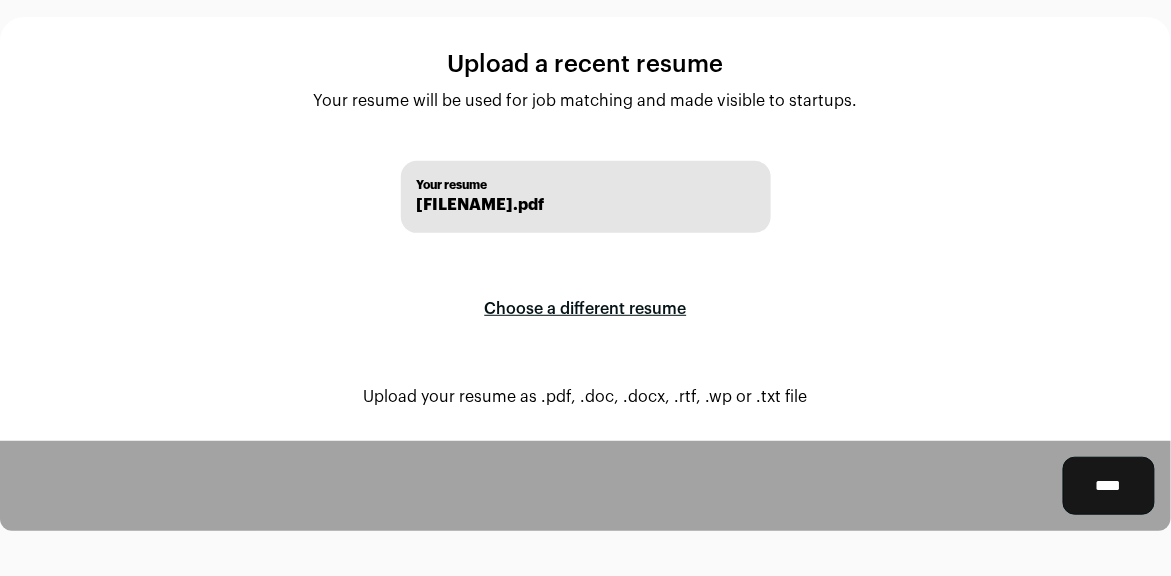 click on "****" at bounding box center [1109, 486] 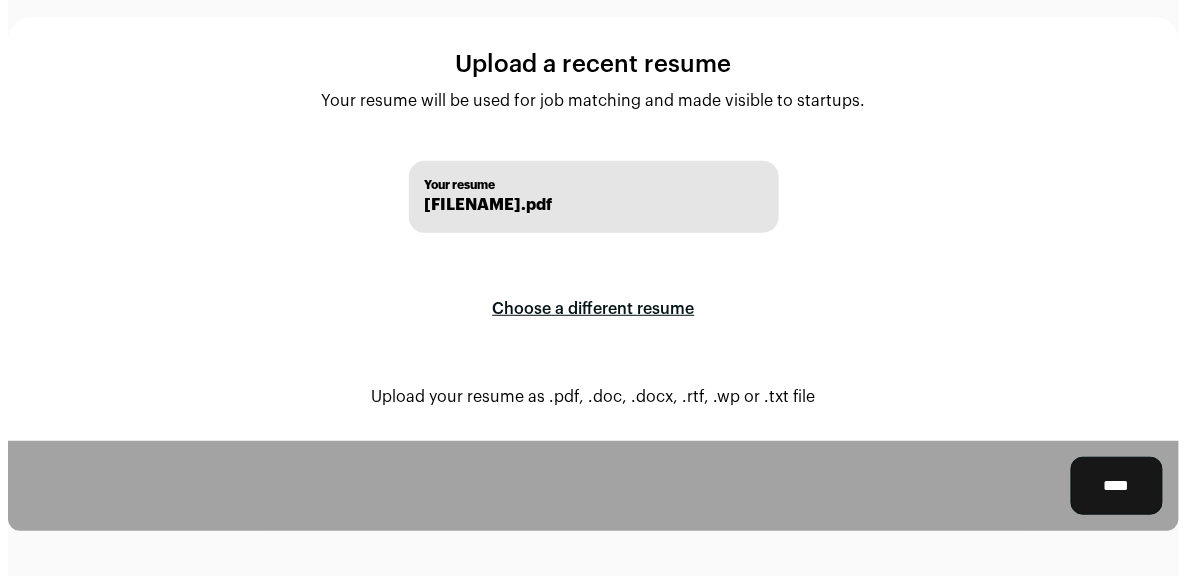 scroll, scrollTop: 0, scrollLeft: 0, axis: both 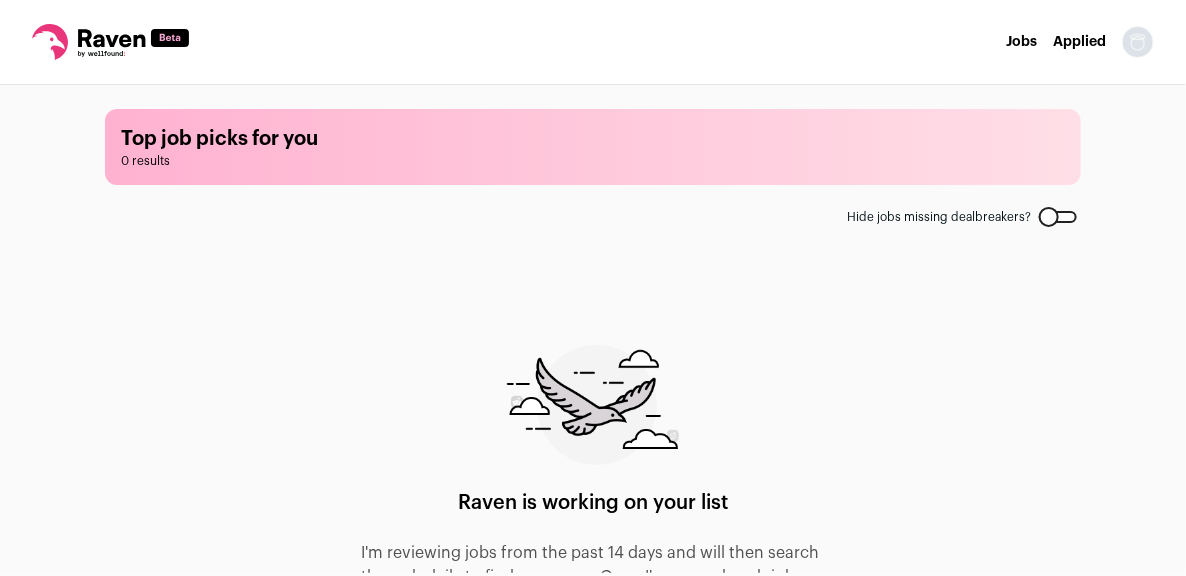 click on "Jobs" at bounding box center [1021, 42] 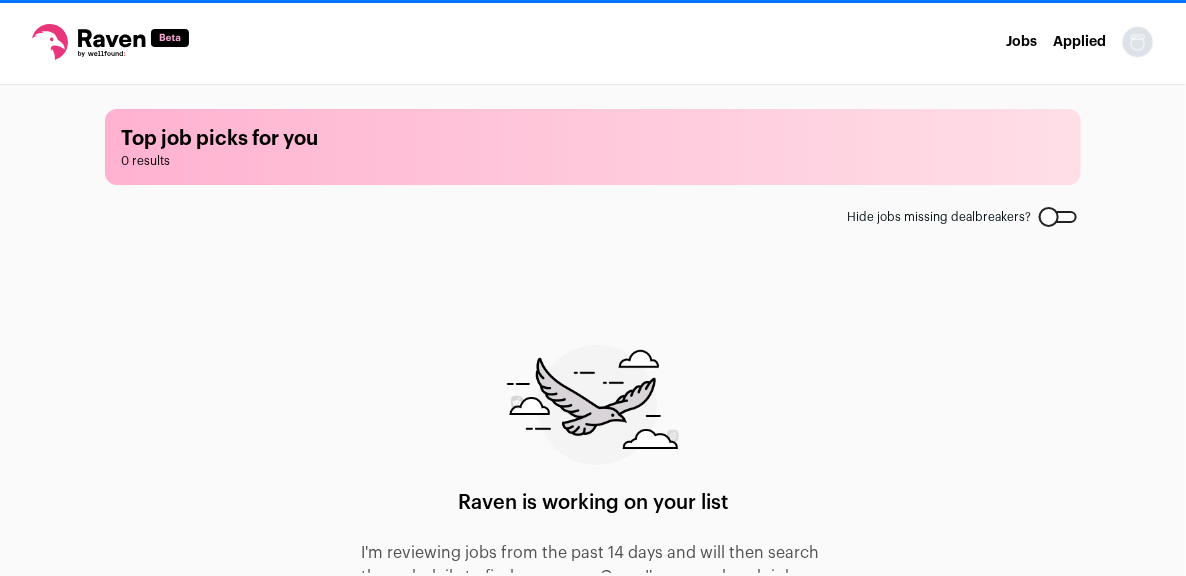 click on "Jobs" at bounding box center (1021, 42) 